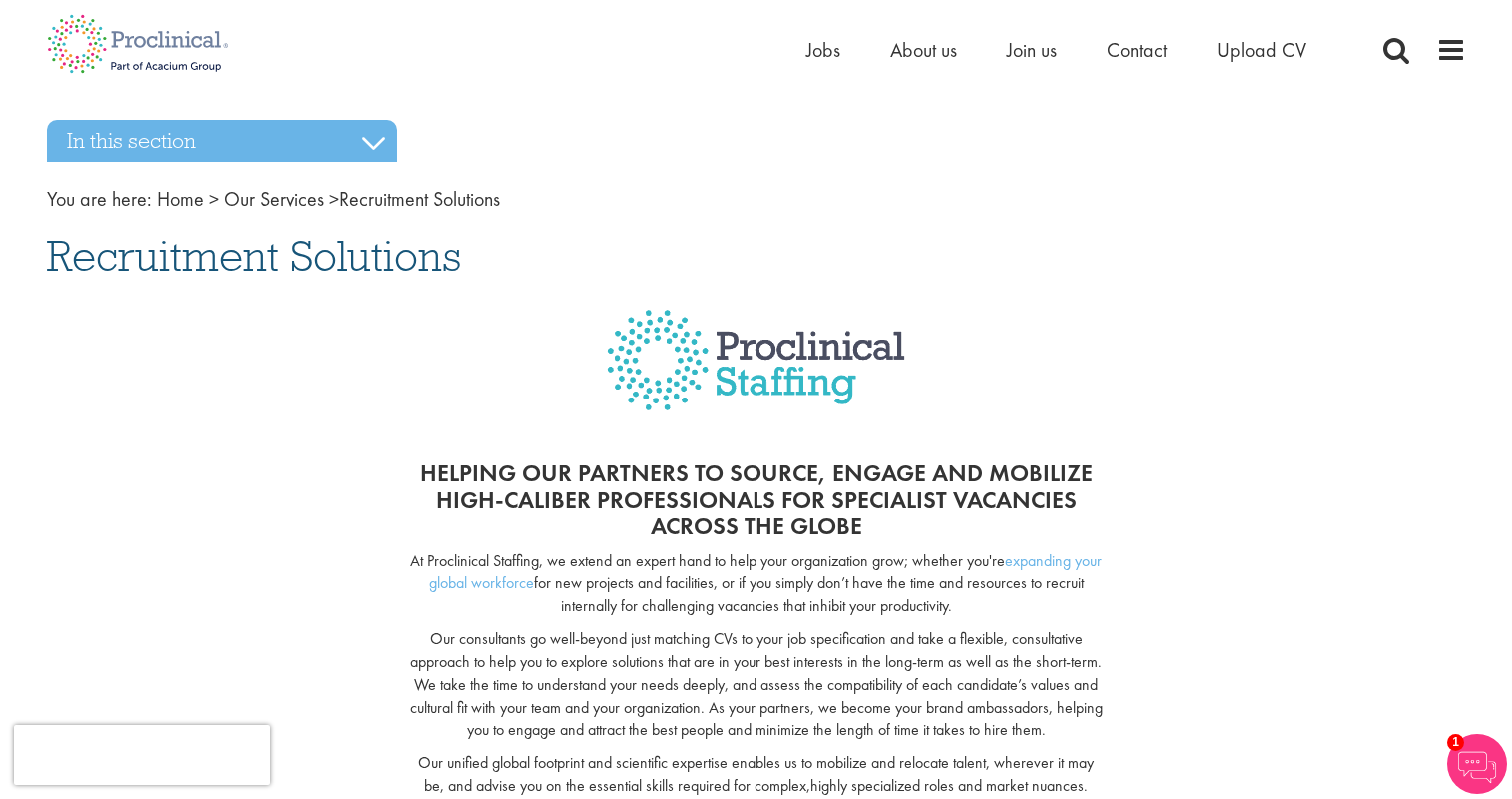 scroll, scrollTop: 0, scrollLeft: 0, axis: both 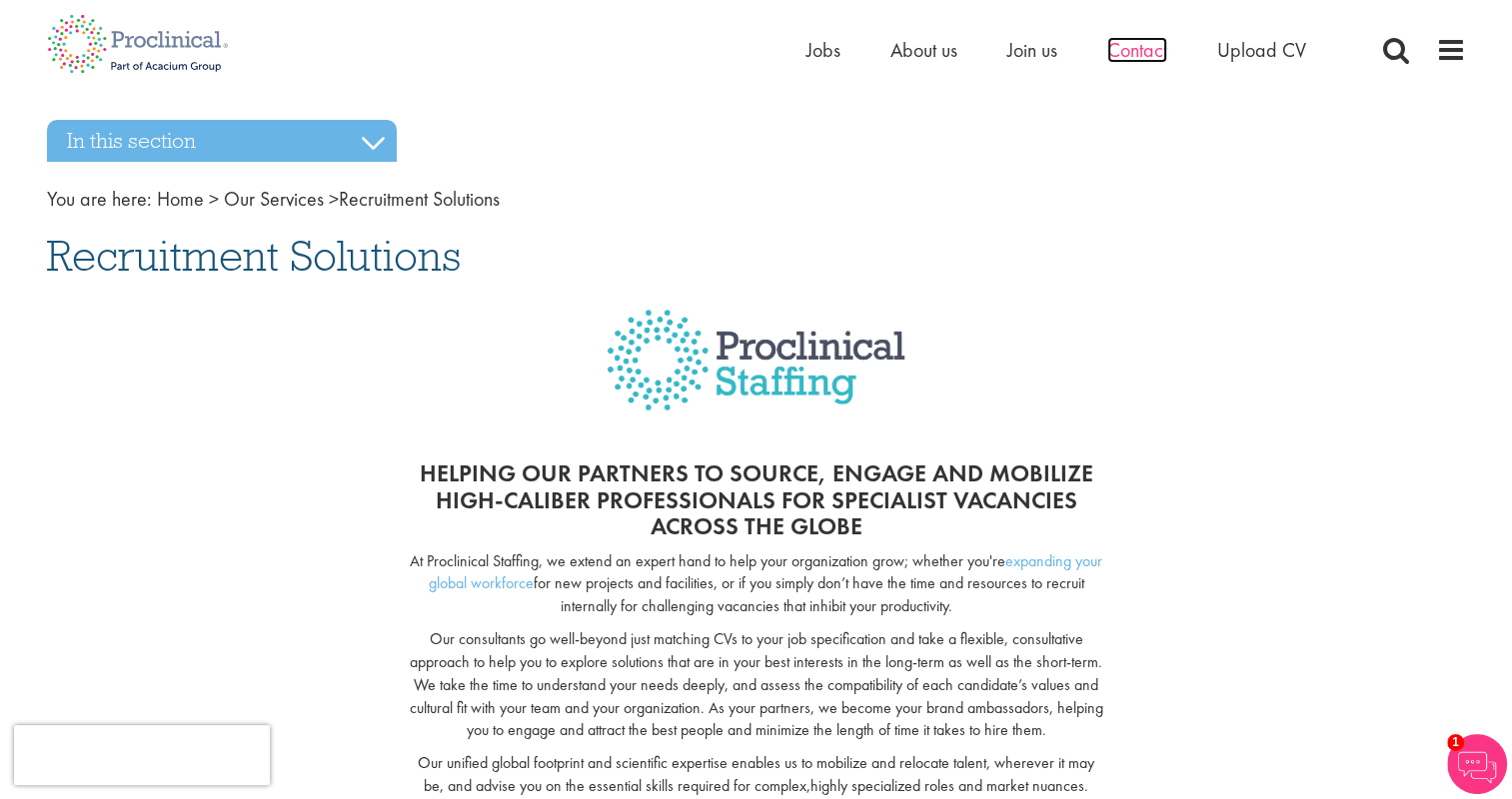 click on "Contact" at bounding box center [1137, 50] 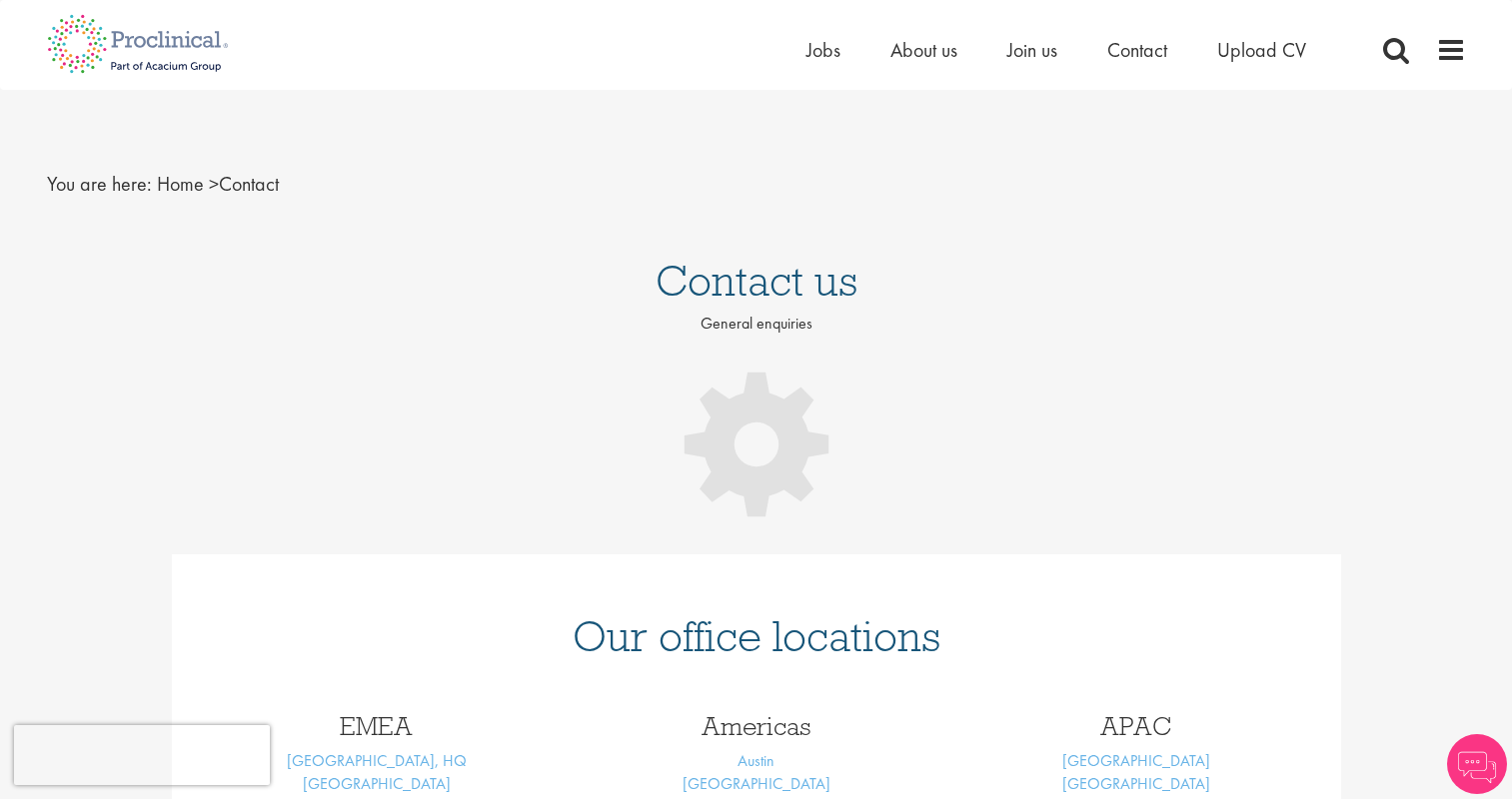 scroll, scrollTop: 0, scrollLeft: 0, axis: both 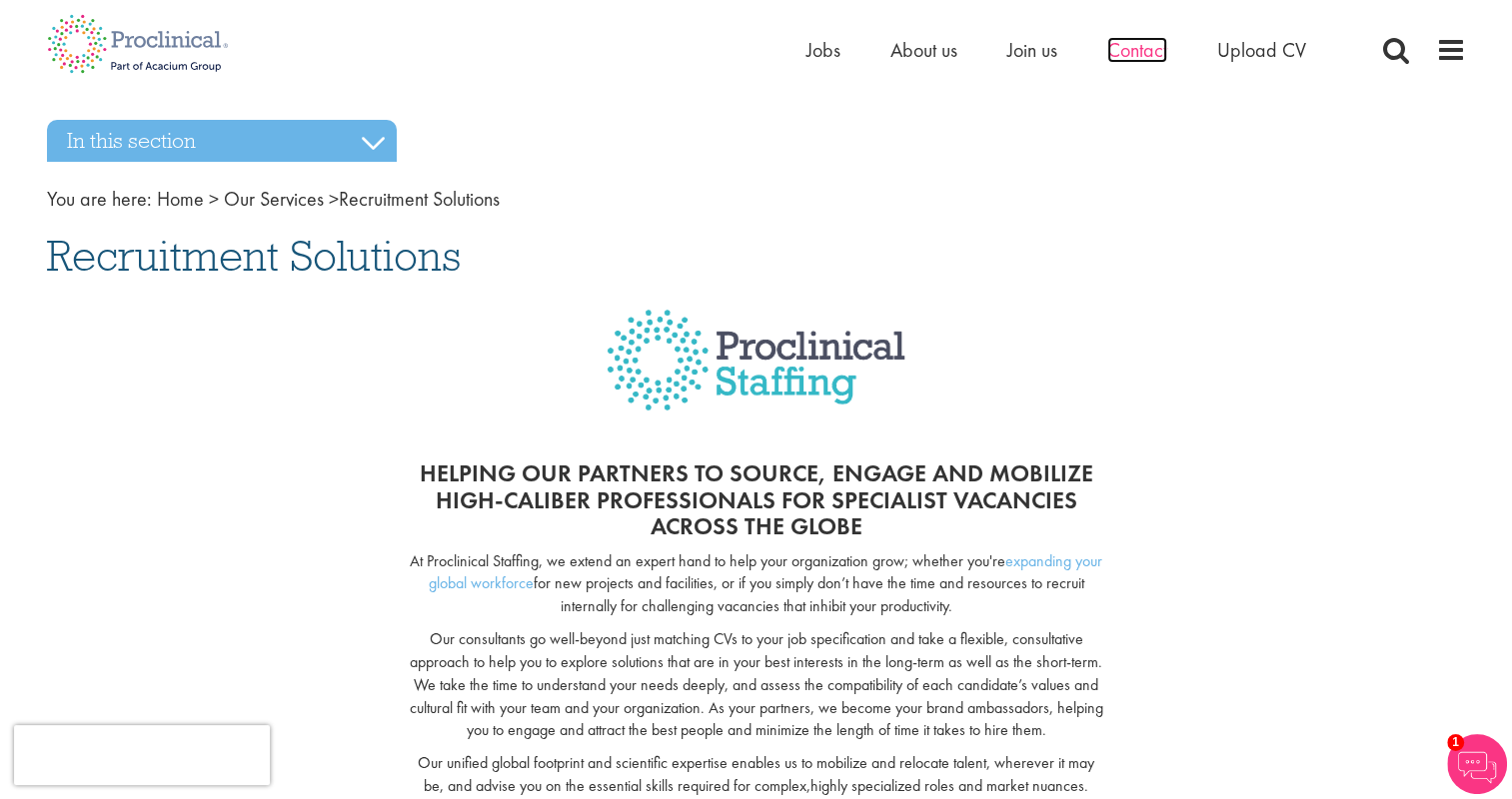 click on "Contact" at bounding box center (1137, 50) 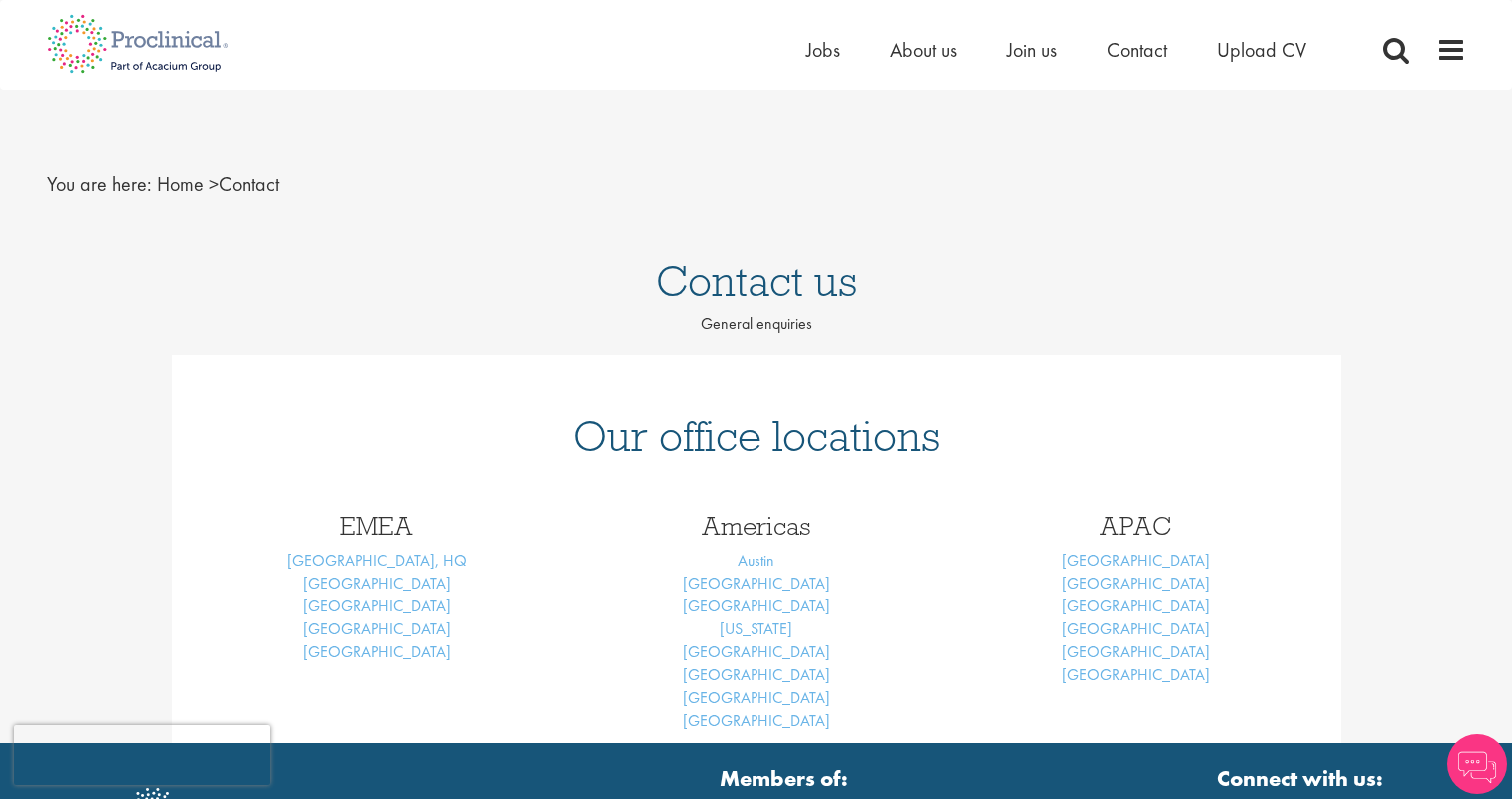 scroll, scrollTop: 0, scrollLeft: 0, axis: both 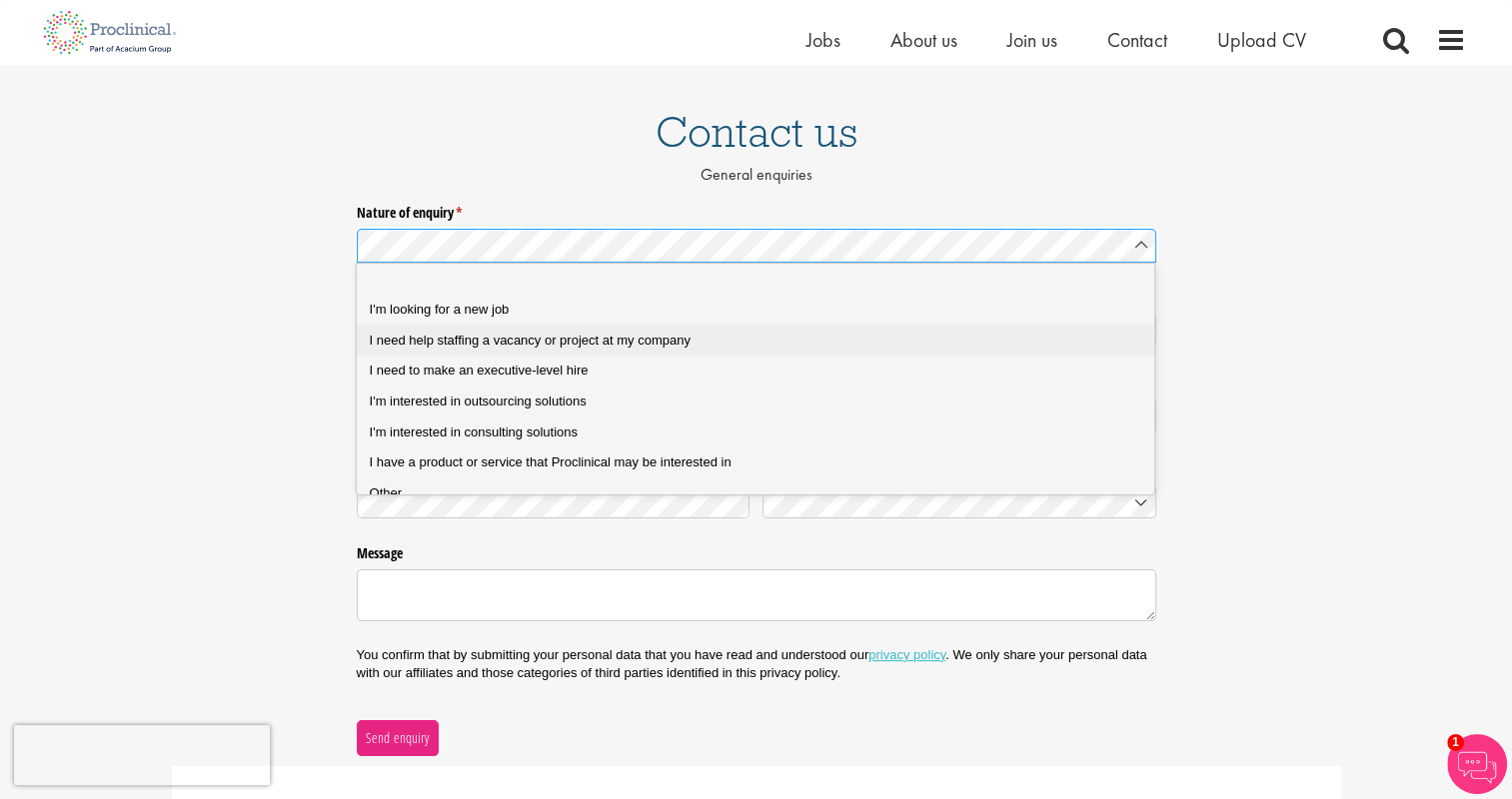 click on "I need help staffing a vacancy or project at my company" at bounding box center [530, 340] 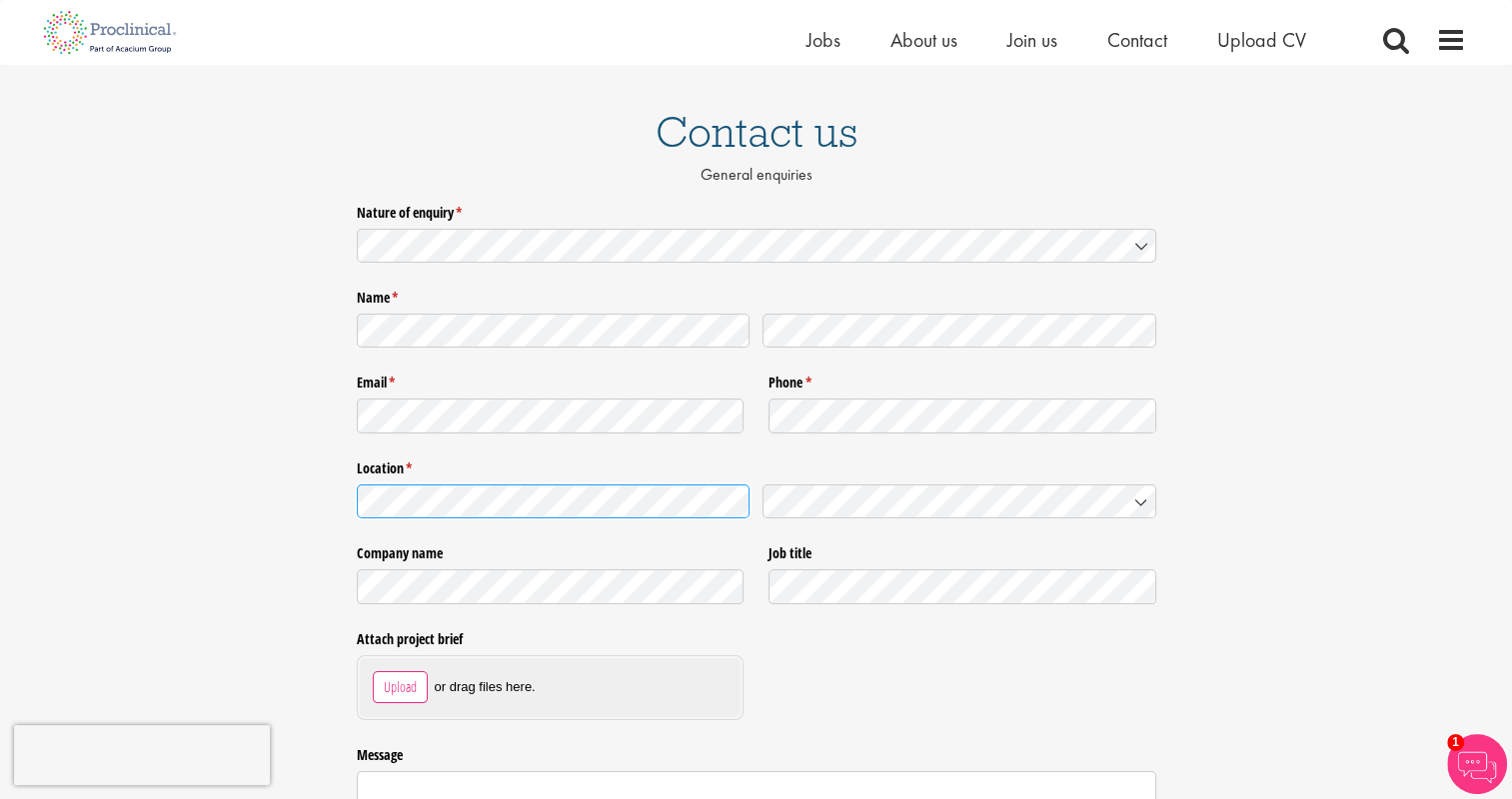 click 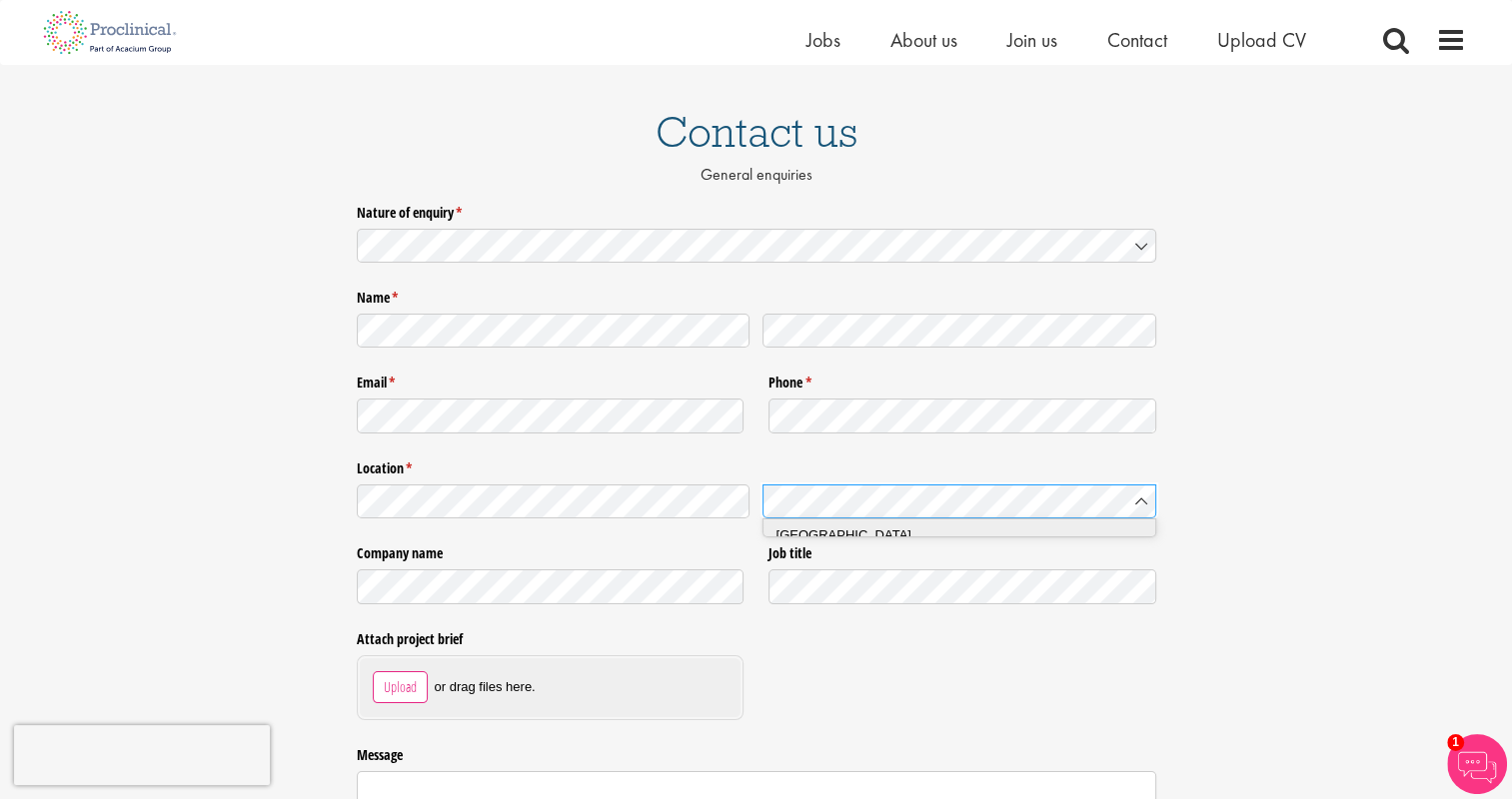 click on "Spain" at bounding box center (967, 535) 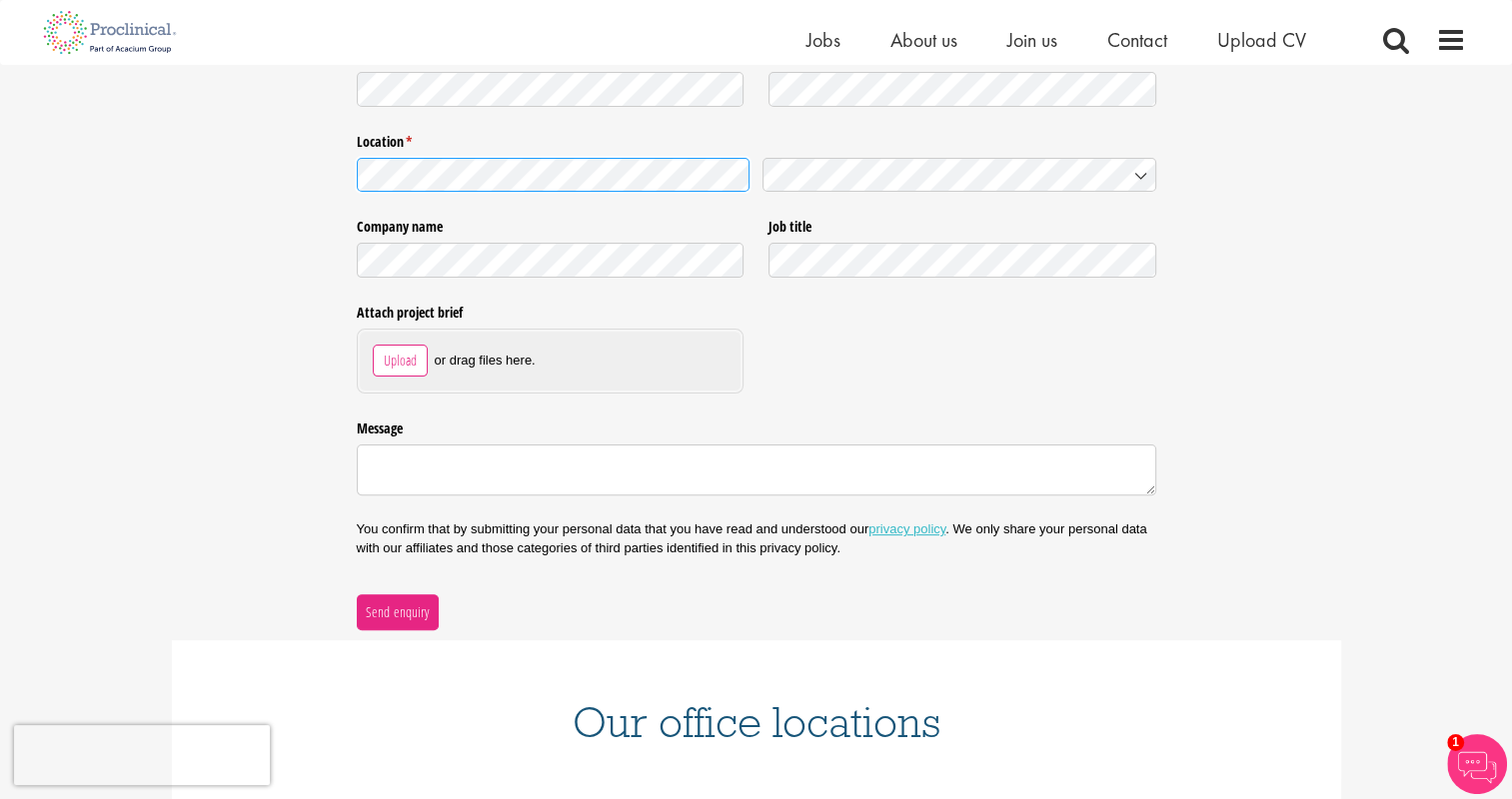 scroll, scrollTop: 493, scrollLeft: 0, axis: vertical 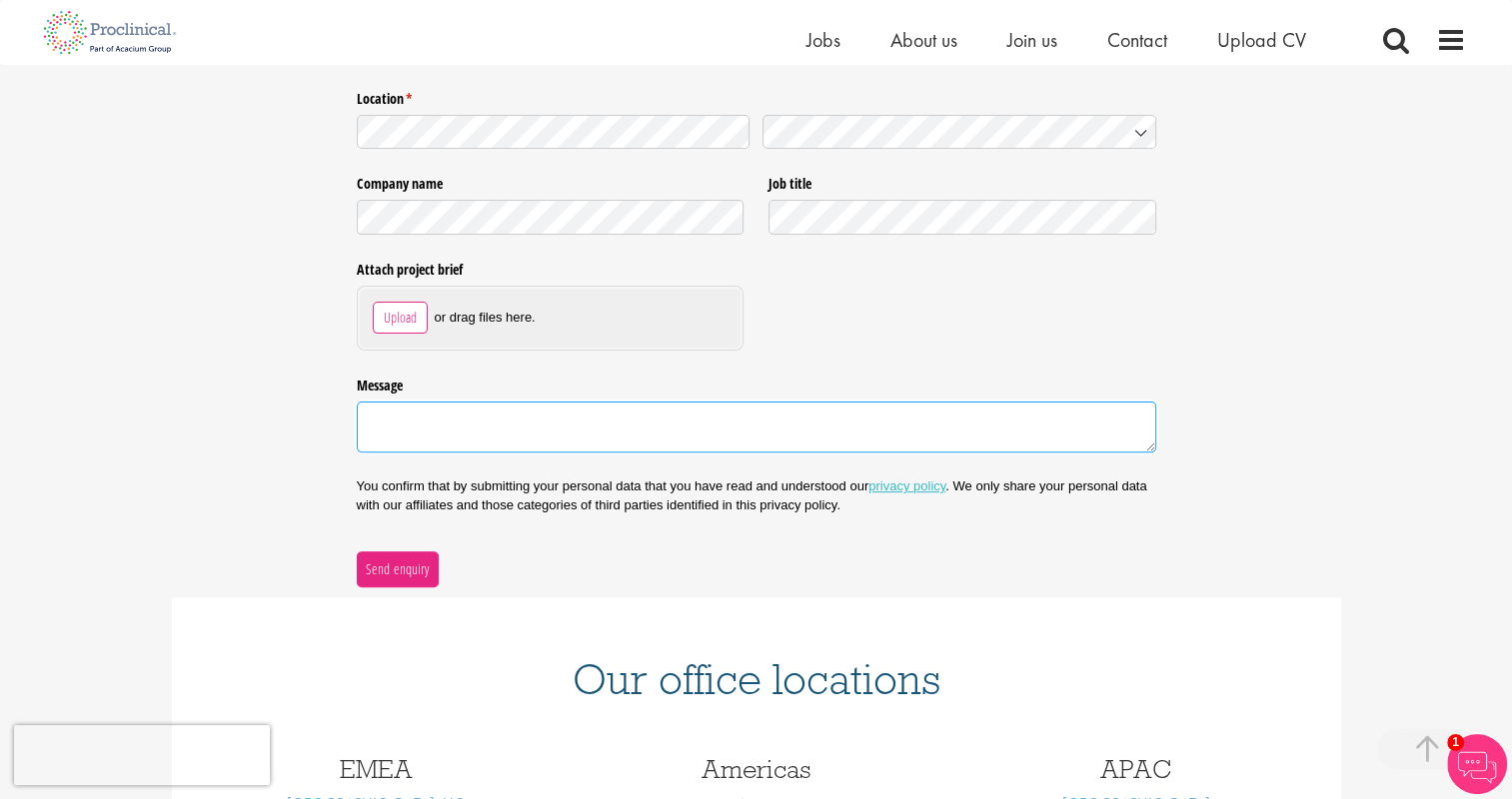 click on "Message" at bounding box center [756, 427] 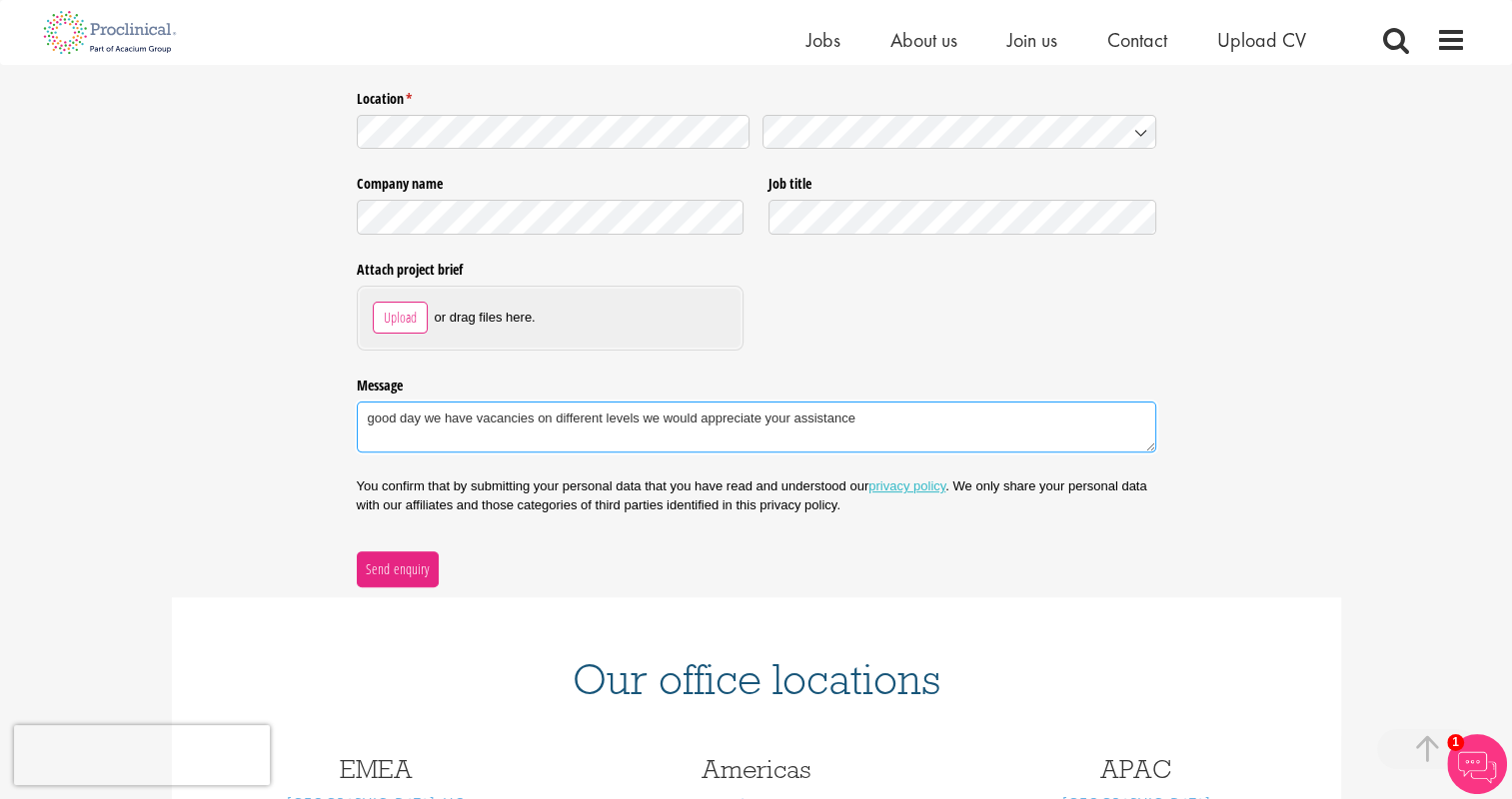 click on "good day we have vacancies on different levels we would appreciate your assistance" at bounding box center [756, 427] 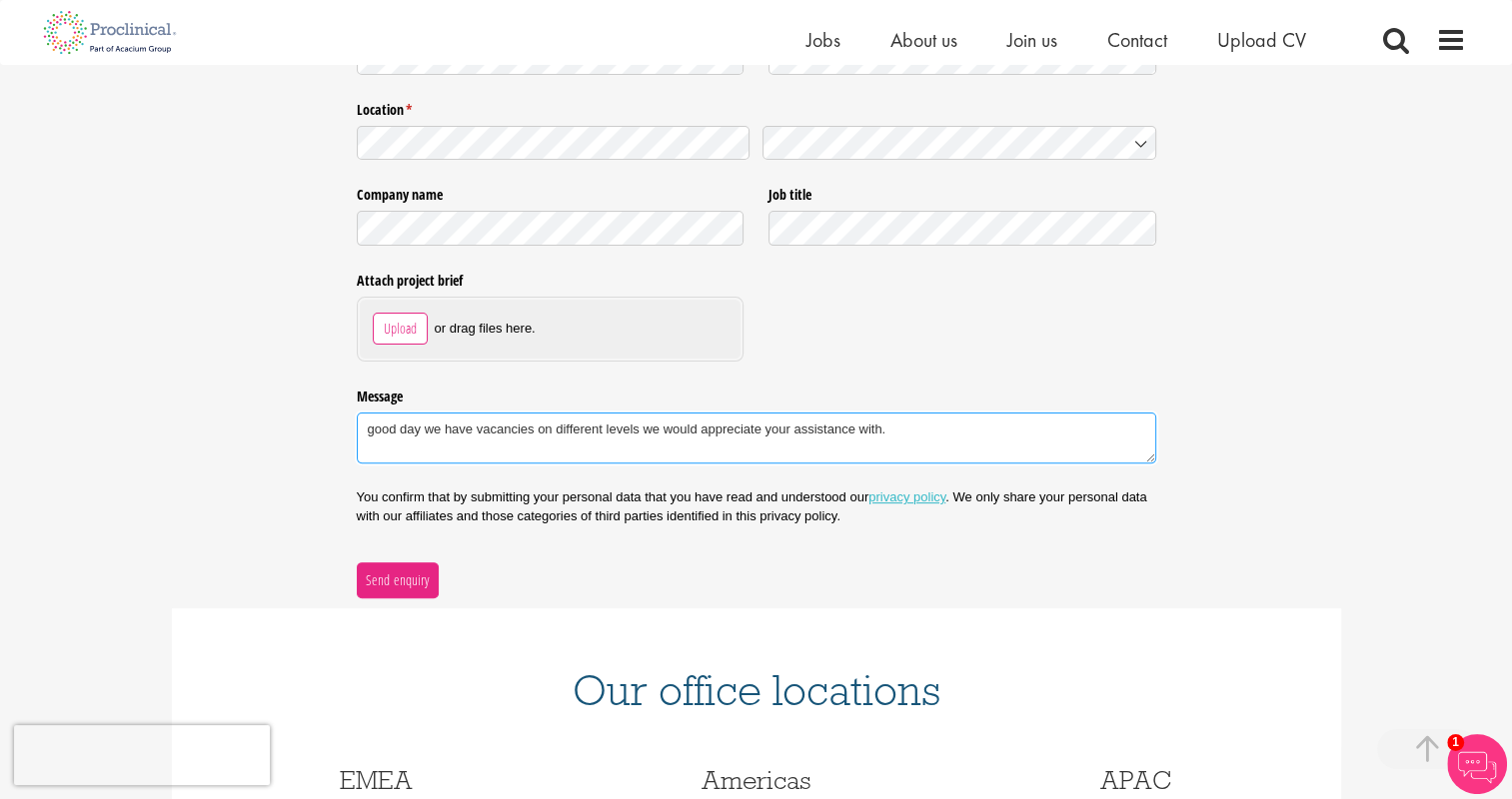 scroll, scrollTop: 503, scrollLeft: 0, axis: vertical 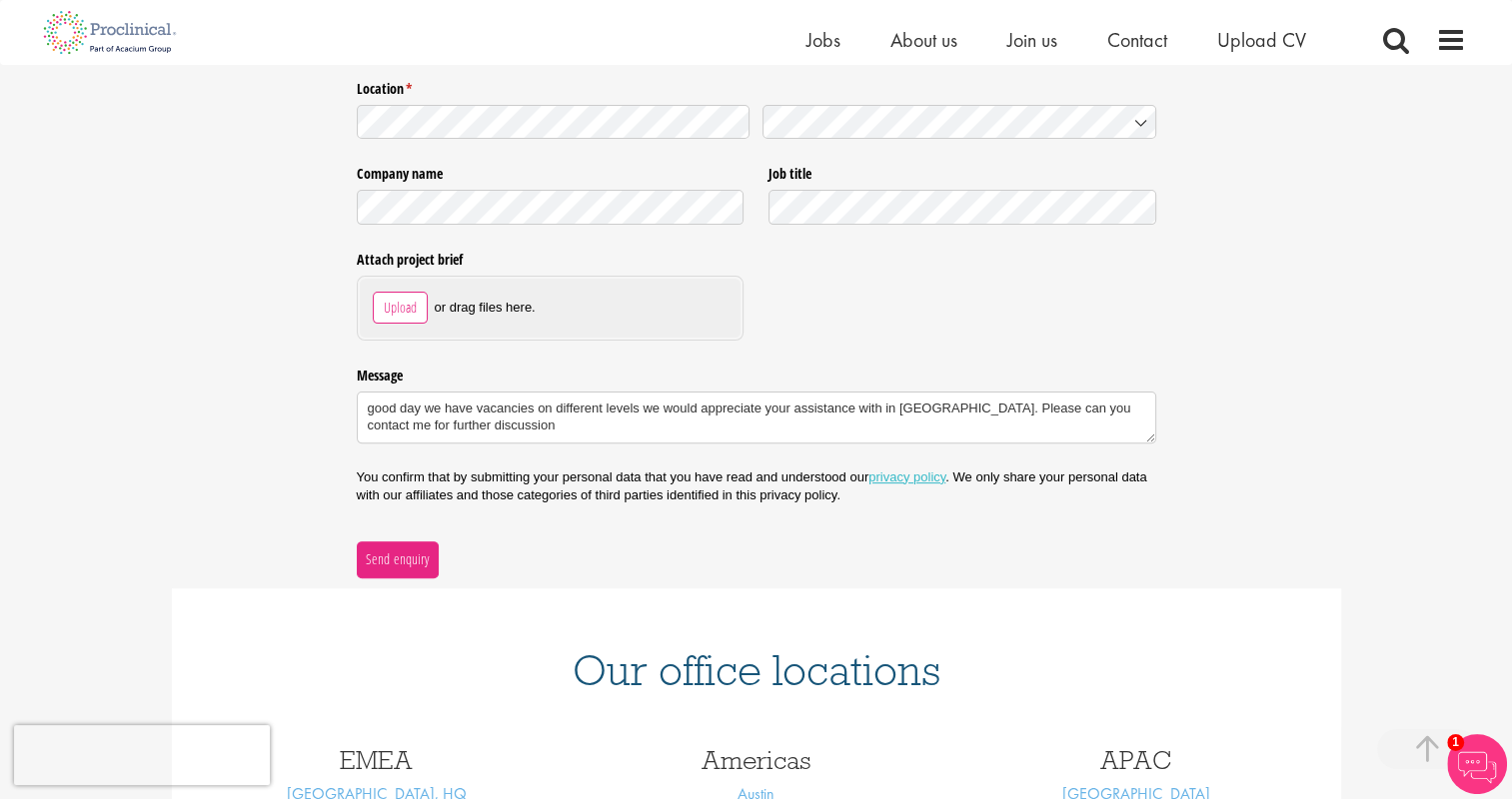 type on "good day we have vacancies on different levels we would appreciate your assistance with in Spain. Please can you contact me for further discussion" 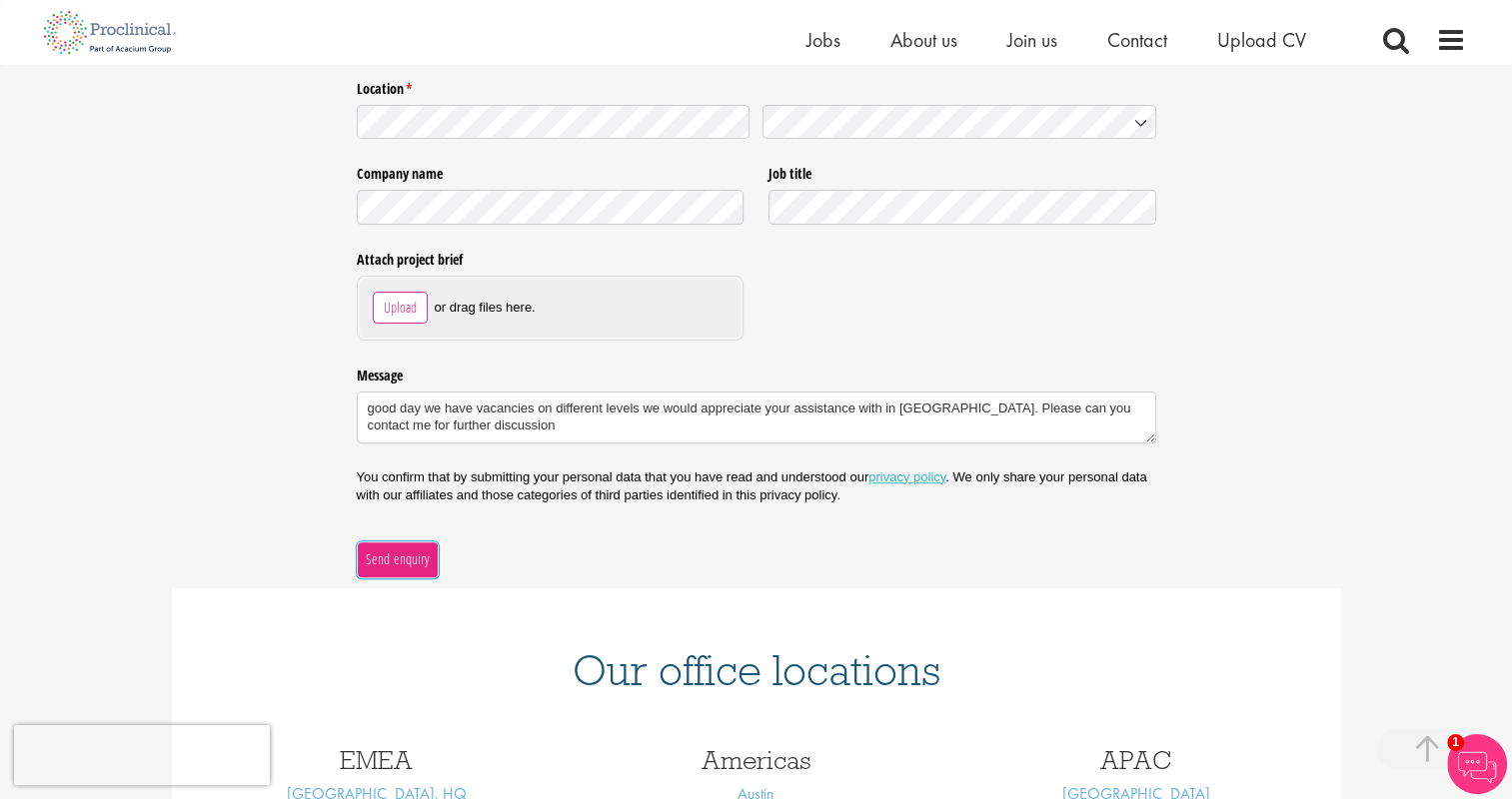 click on "Send enquiry" at bounding box center [397, 559] 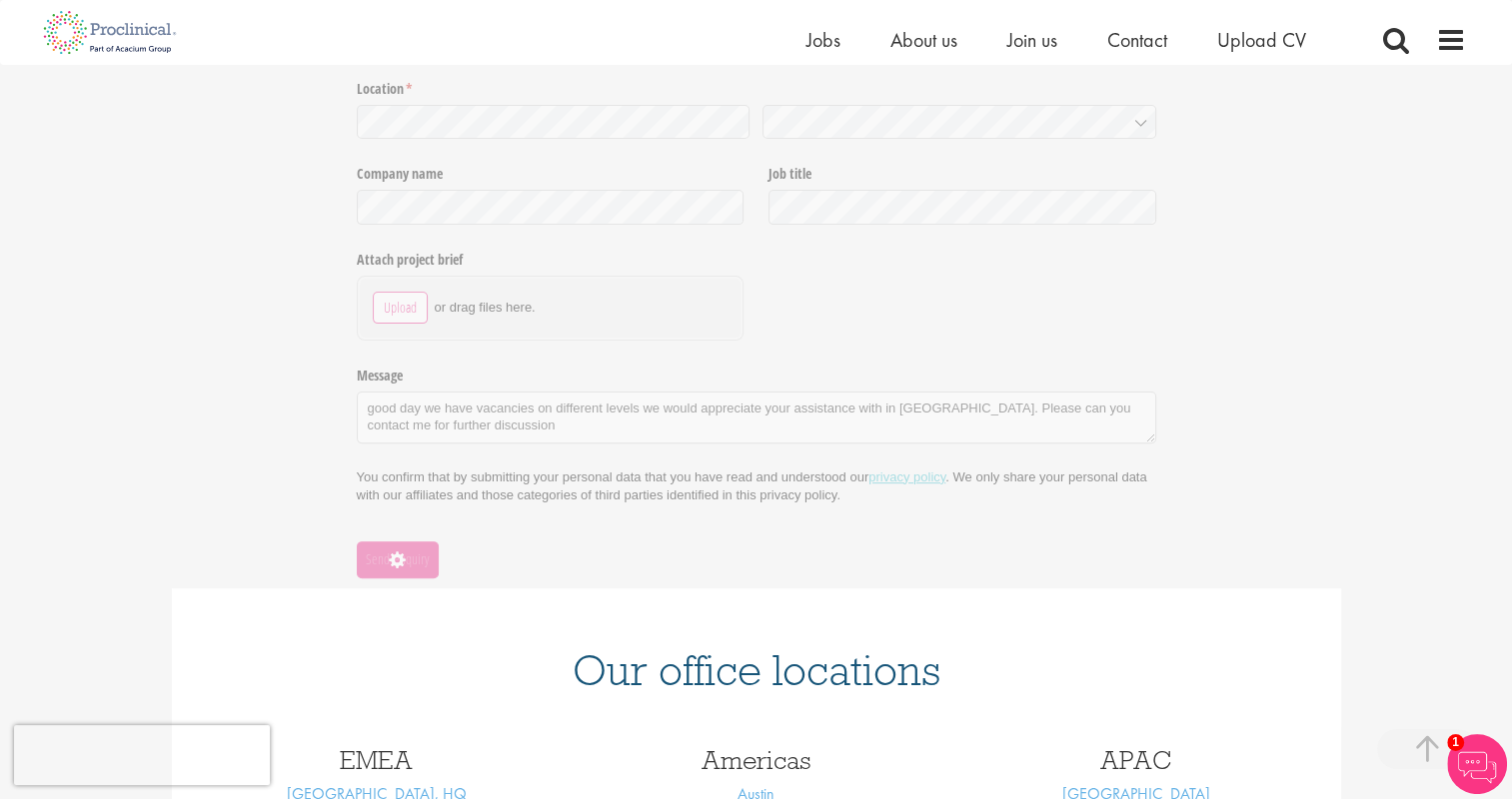 scroll, scrollTop: 229, scrollLeft: 0, axis: vertical 